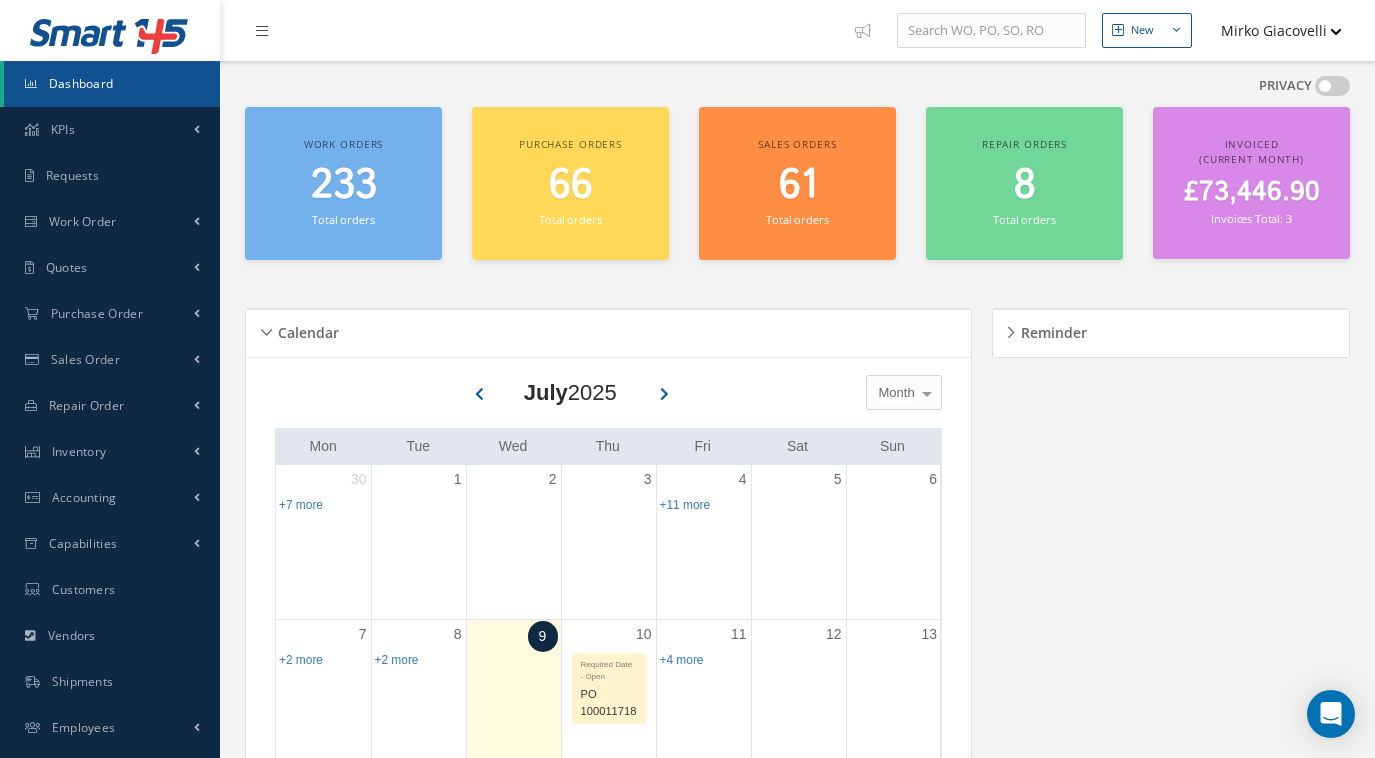 scroll, scrollTop: 0, scrollLeft: 0, axis: both 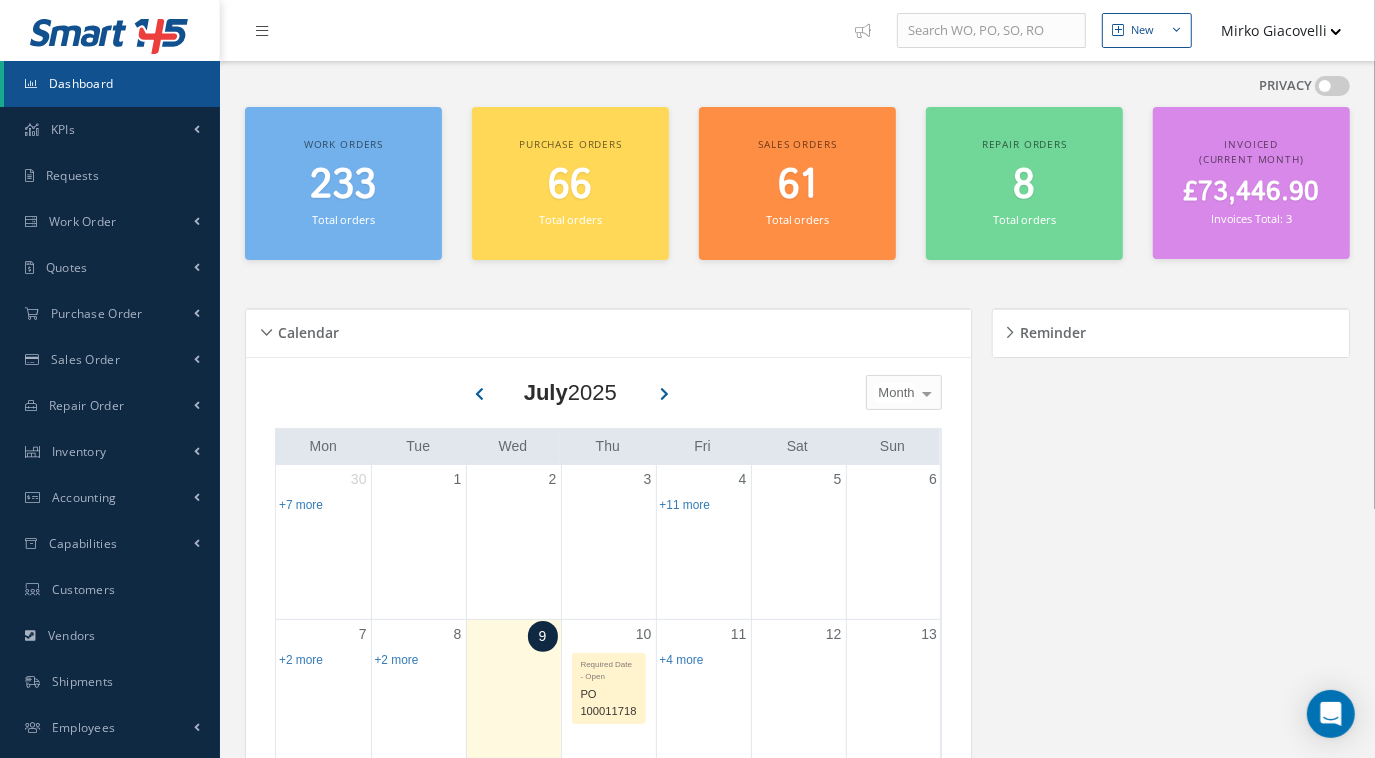 click on "Dashboard" at bounding box center [81, 83] 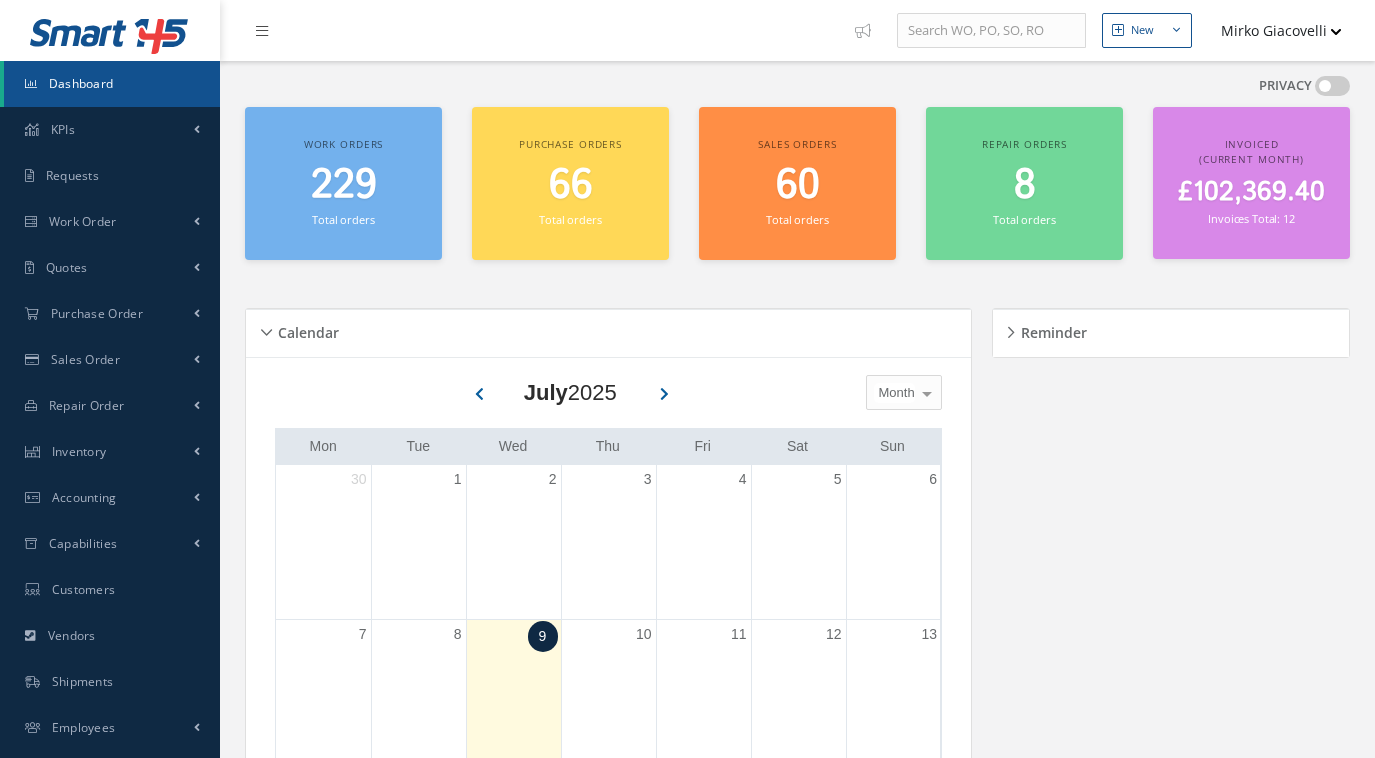 scroll, scrollTop: 0, scrollLeft: 0, axis: both 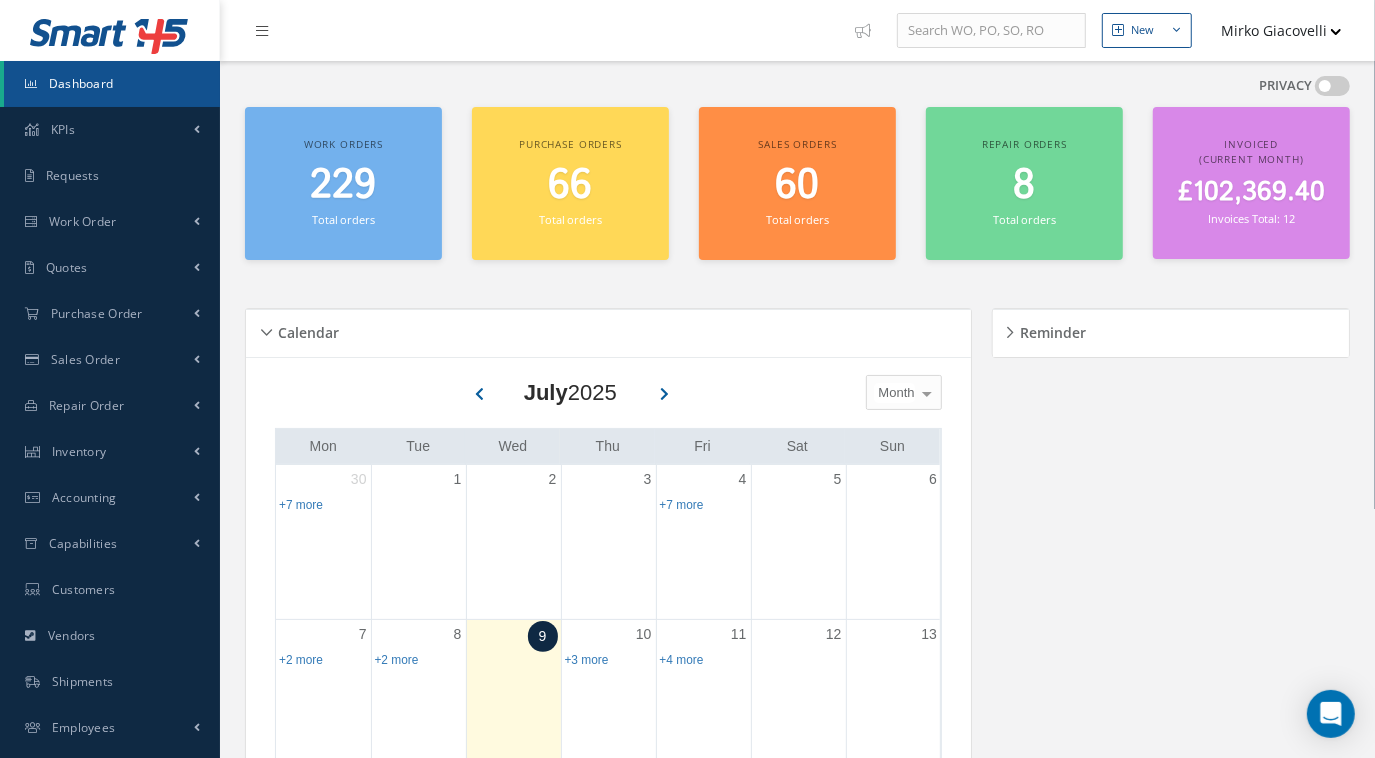 click on "Invoiced     (Current Month)   £102,369.40   Invoices Total: 12" at bounding box center (1251, 183) 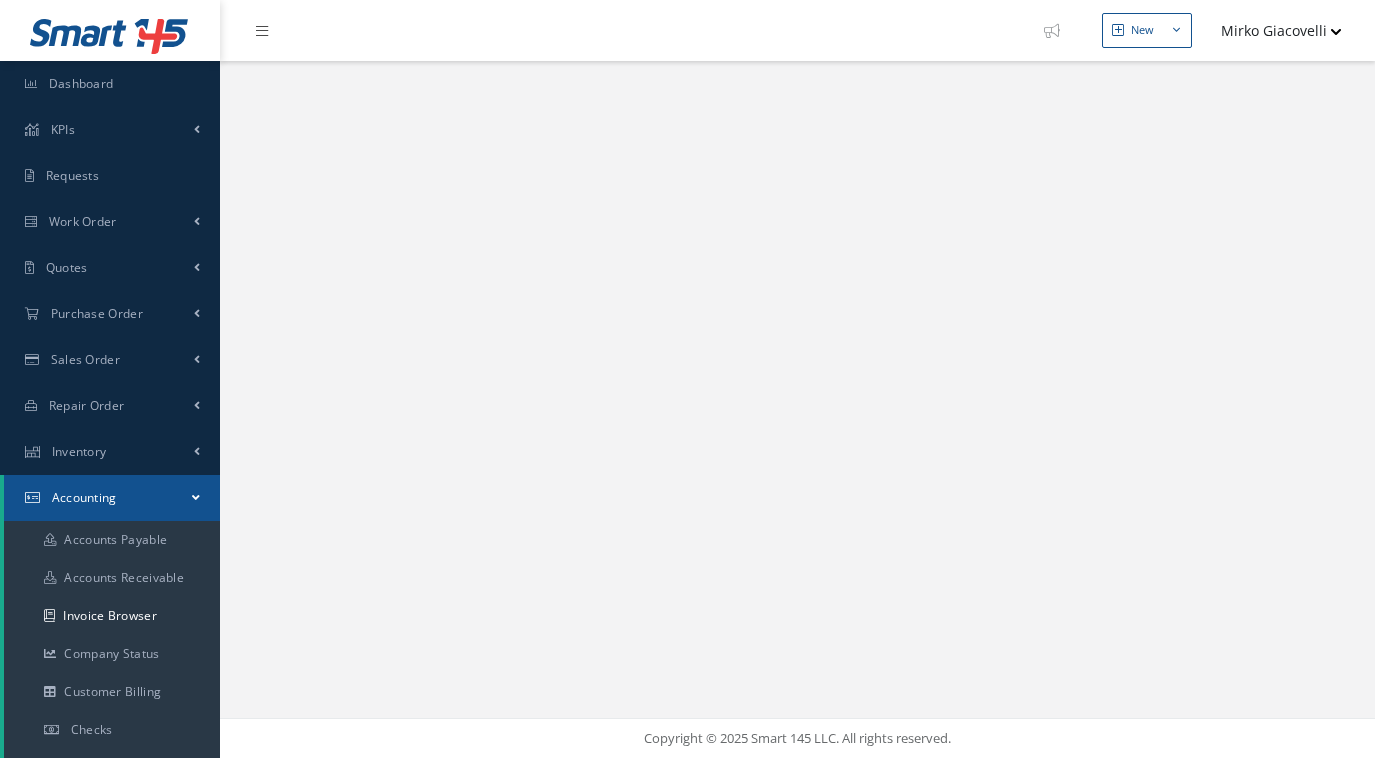 scroll, scrollTop: 0, scrollLeft: 0, axis: both 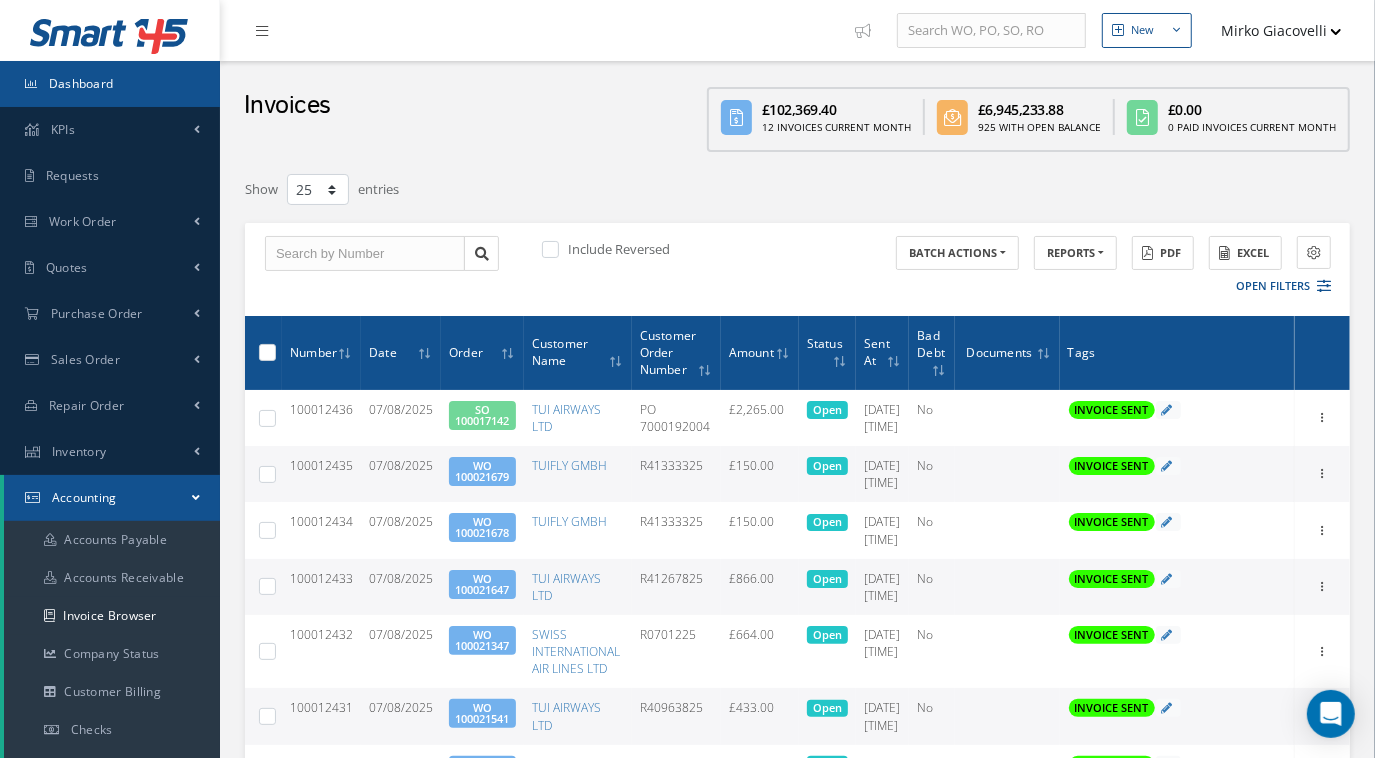 click on "Dashboard" at bounding box center [110, 84] 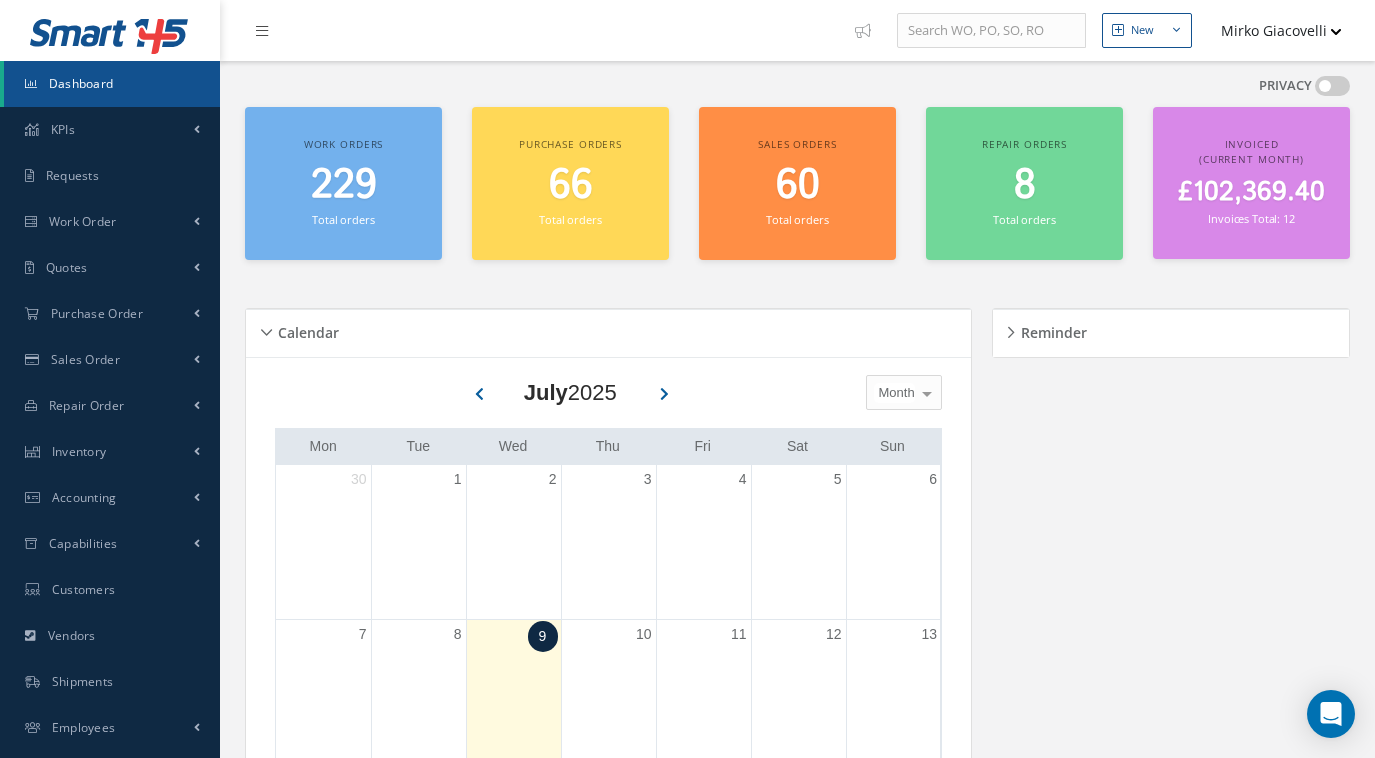 scroll, scrollTop: 0, scrollLeft: 0, axis: both 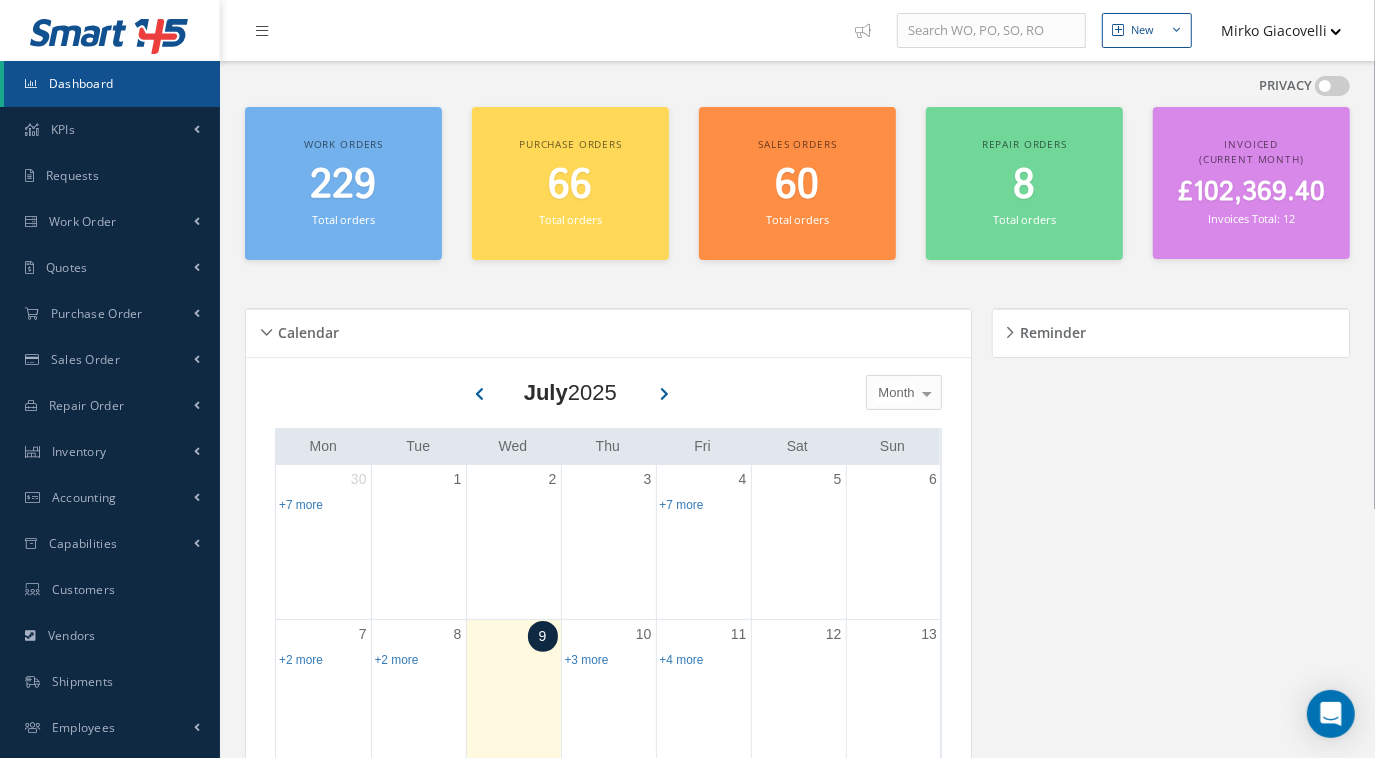 click on "Work orders   229   Total orders" at bounding box center [343, 183] 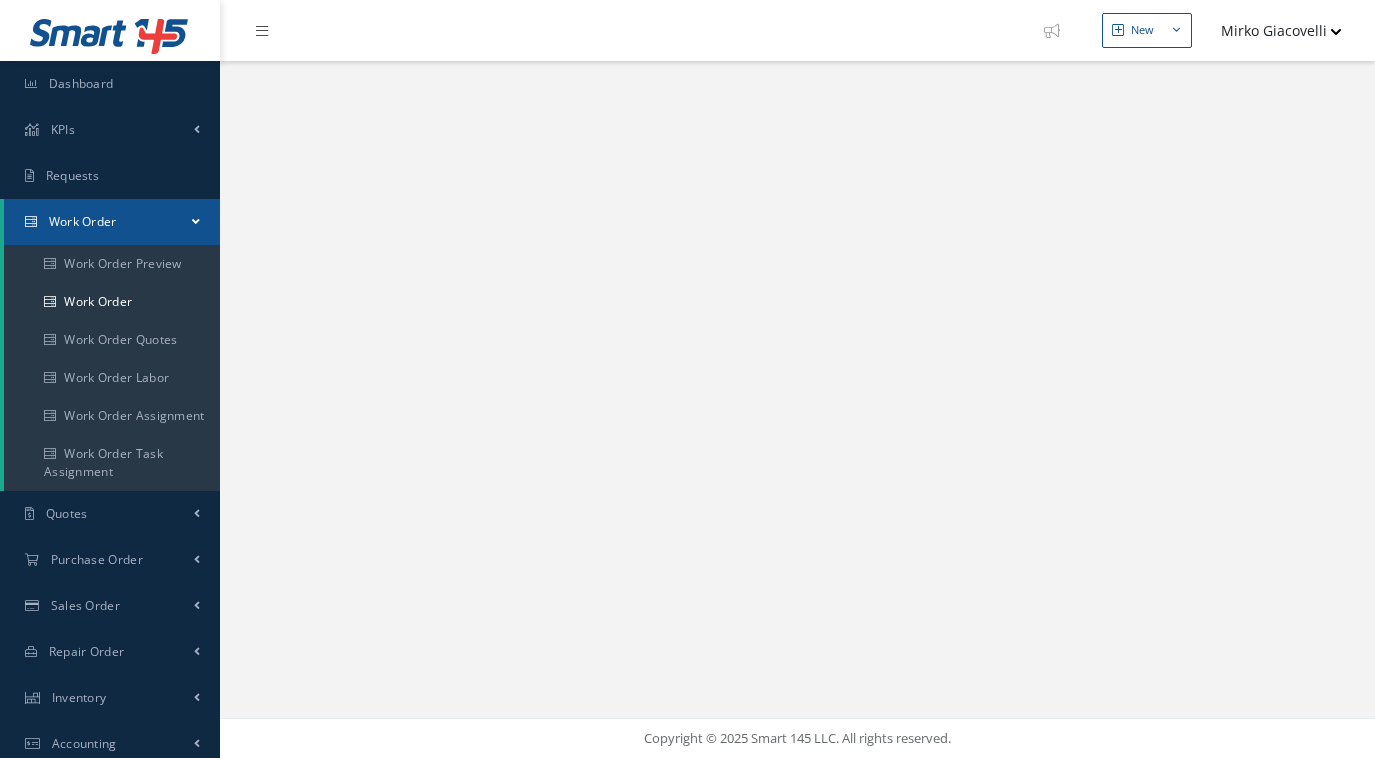scroll, scrollTop: 0, scrollLeft: 0, axis: both 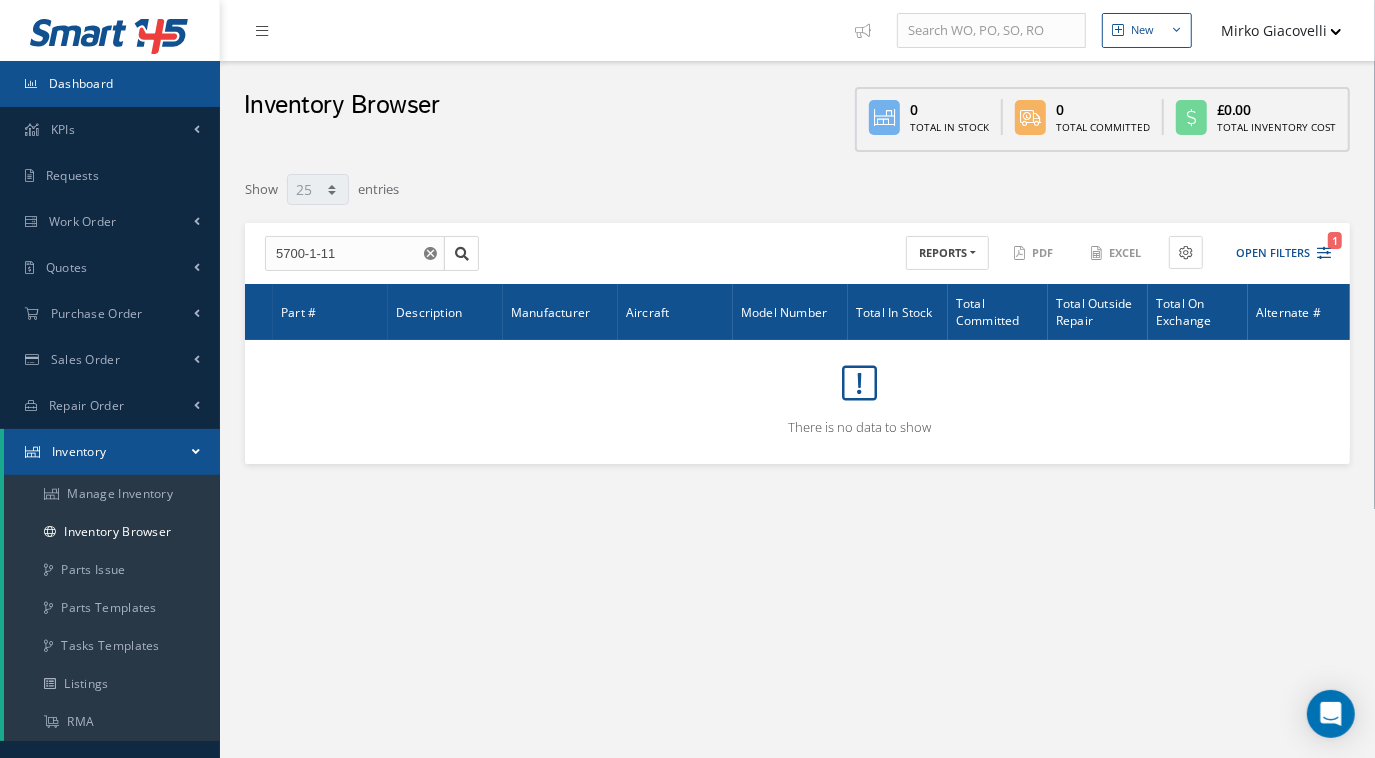 click on "Dashboard" at bounding box center (110, 84) 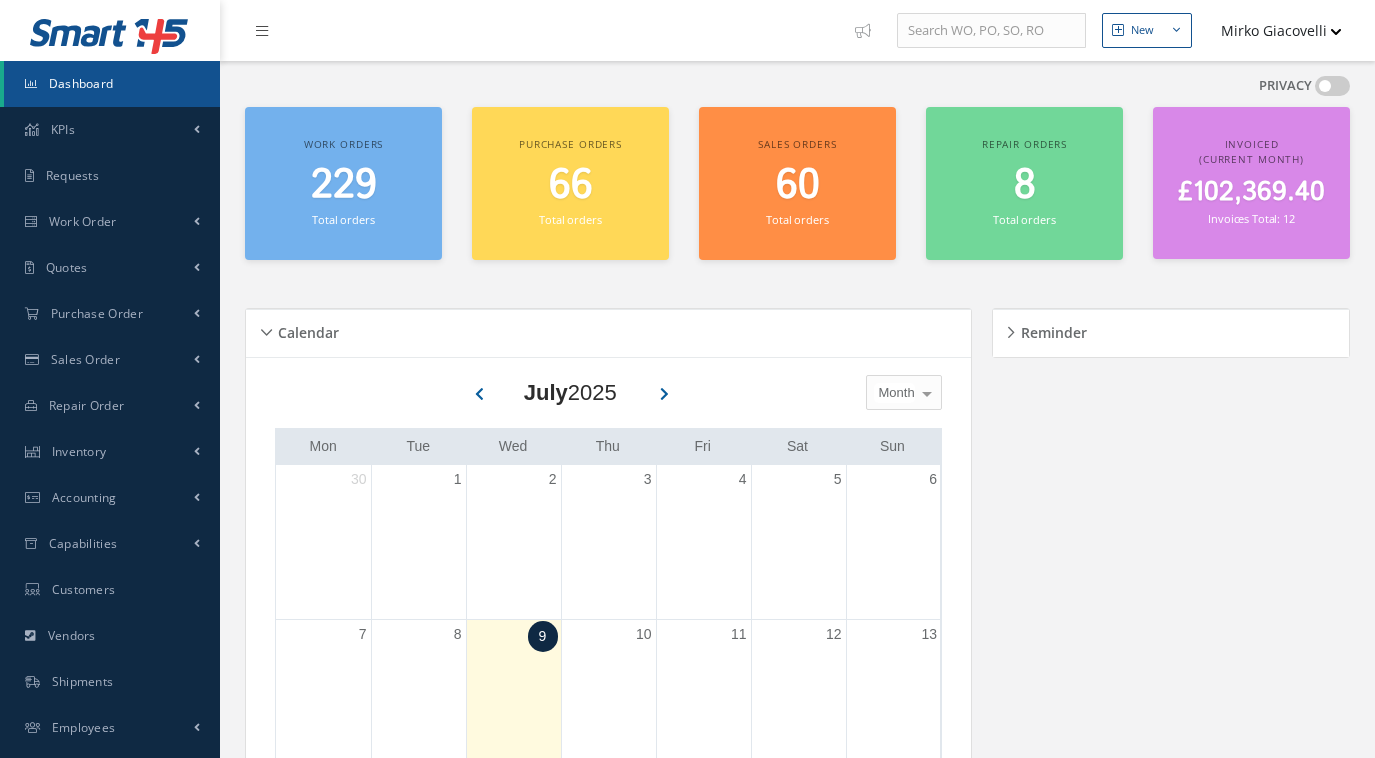 scroll, scrollTop: 0, scrollLeft: 0, axis: both 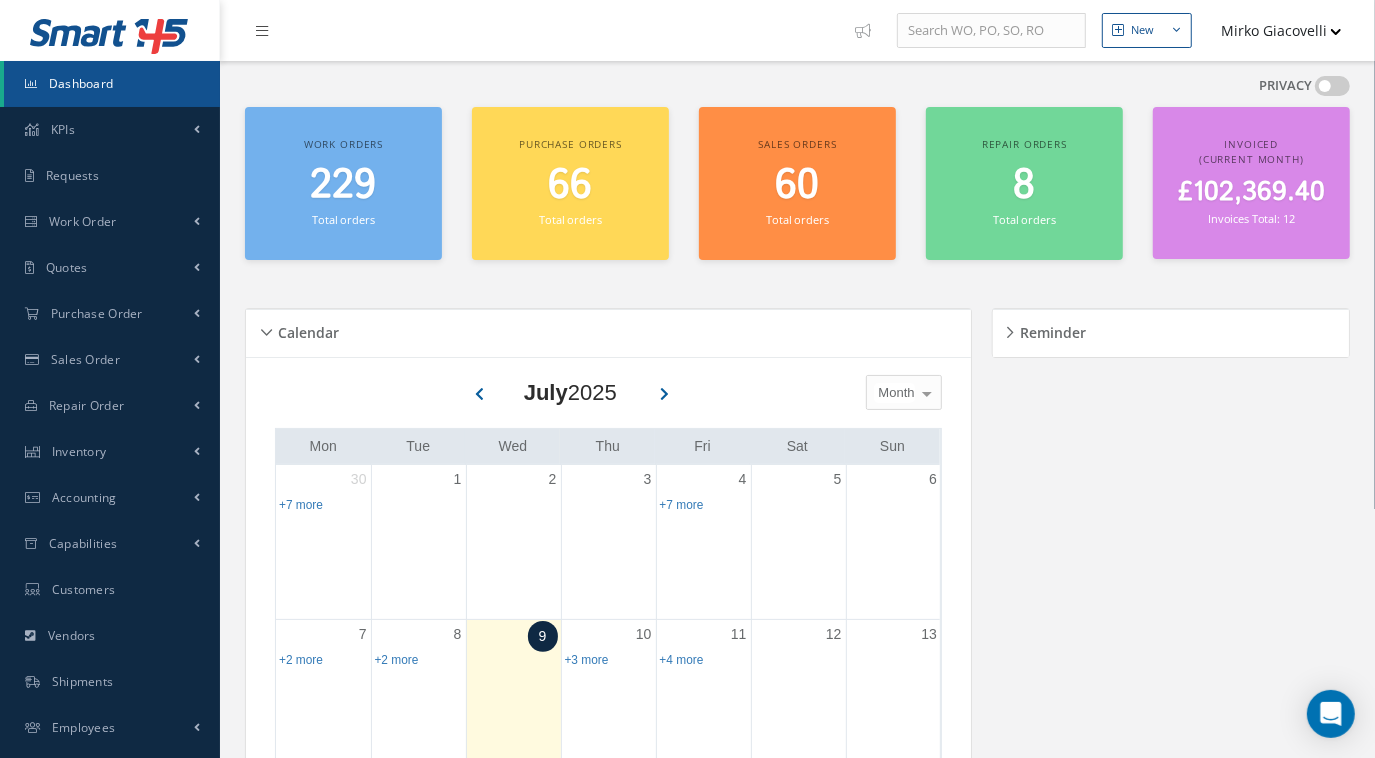 click on "229" at bounding box center (343, 186) 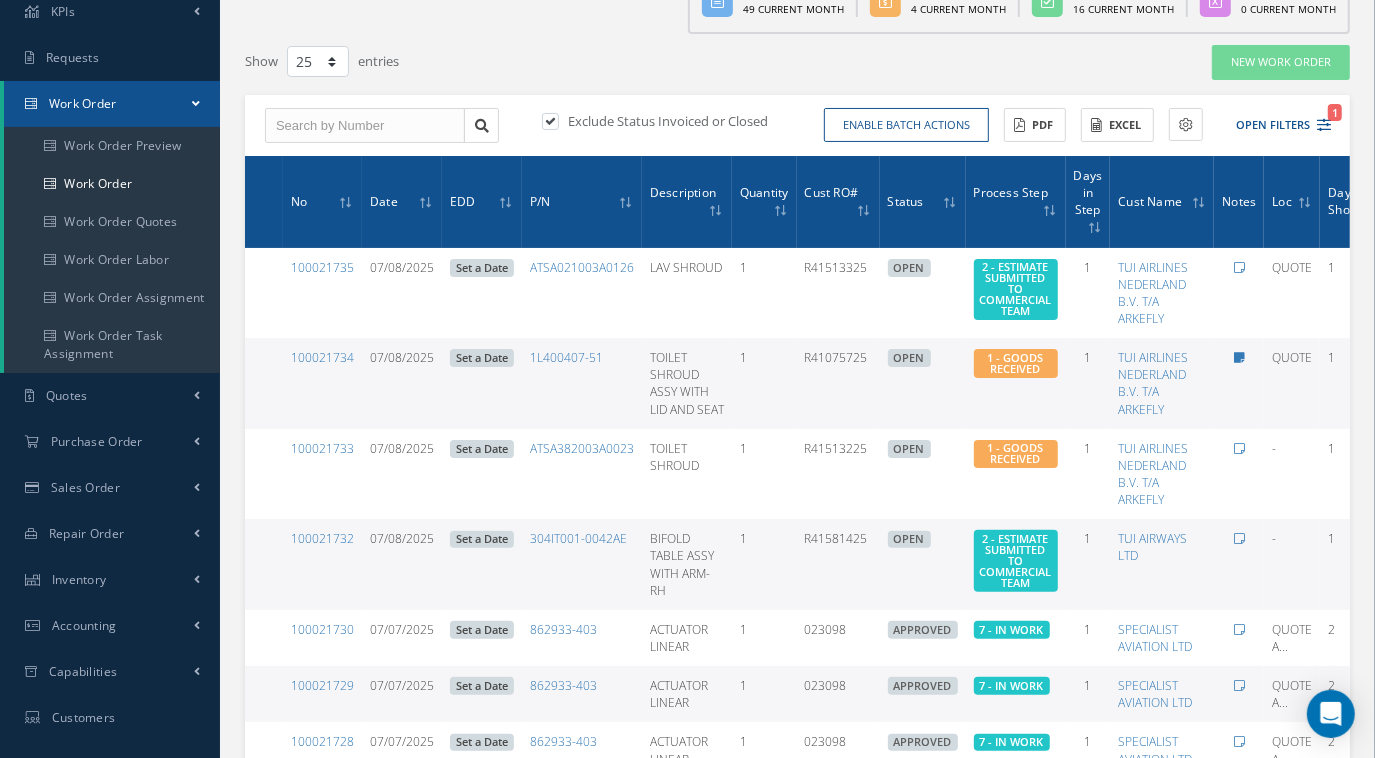 scroll, scrollTop: 90, scrollLeft: 0, axis: vertical 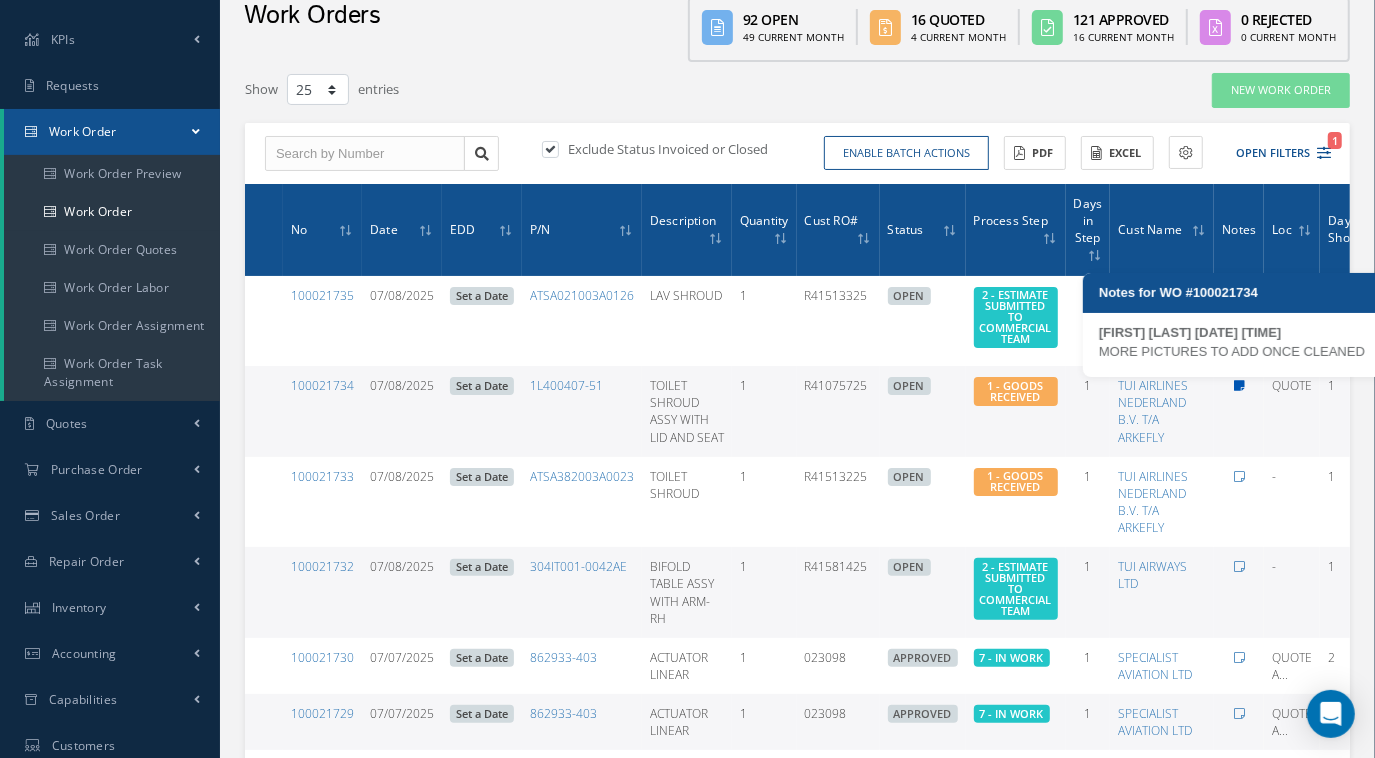 click at bounding box center (1239, 386) 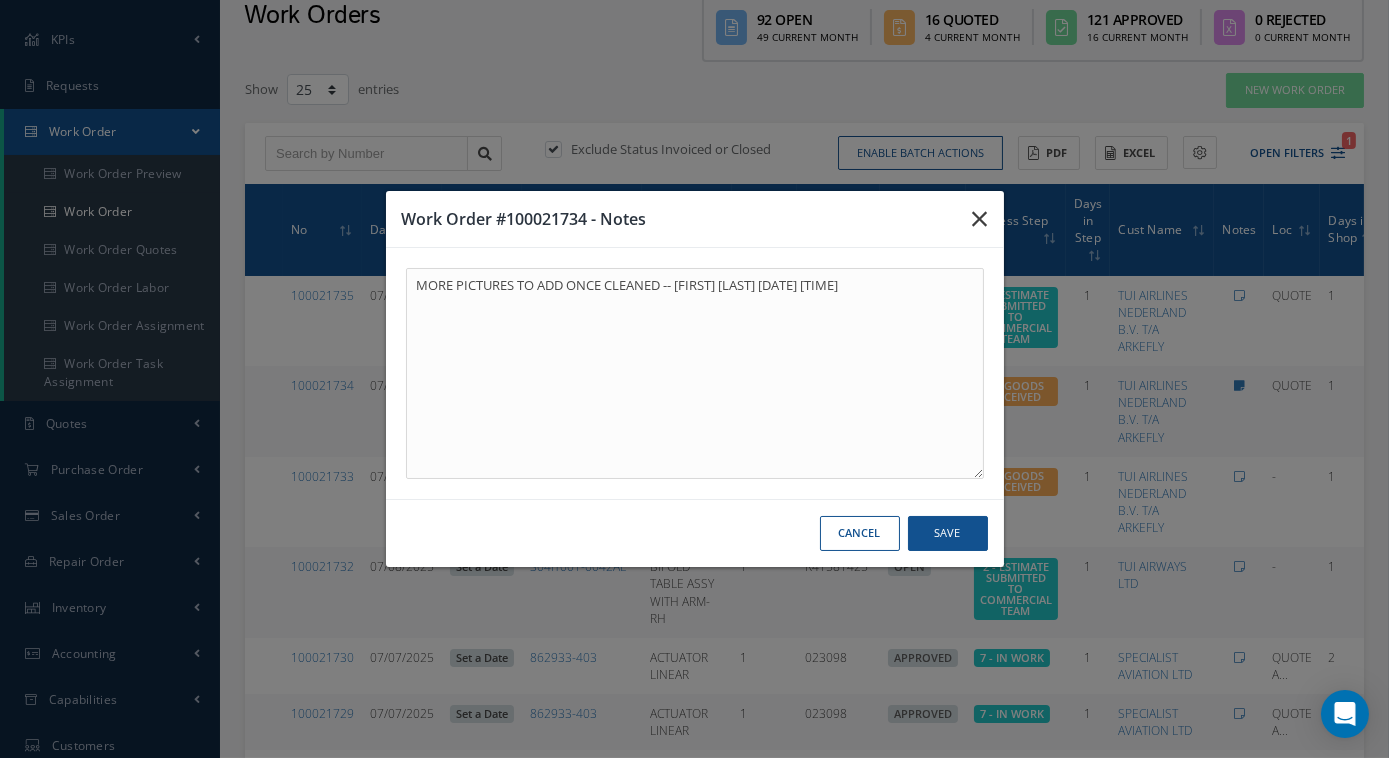 click at bounding box center [980, 219] 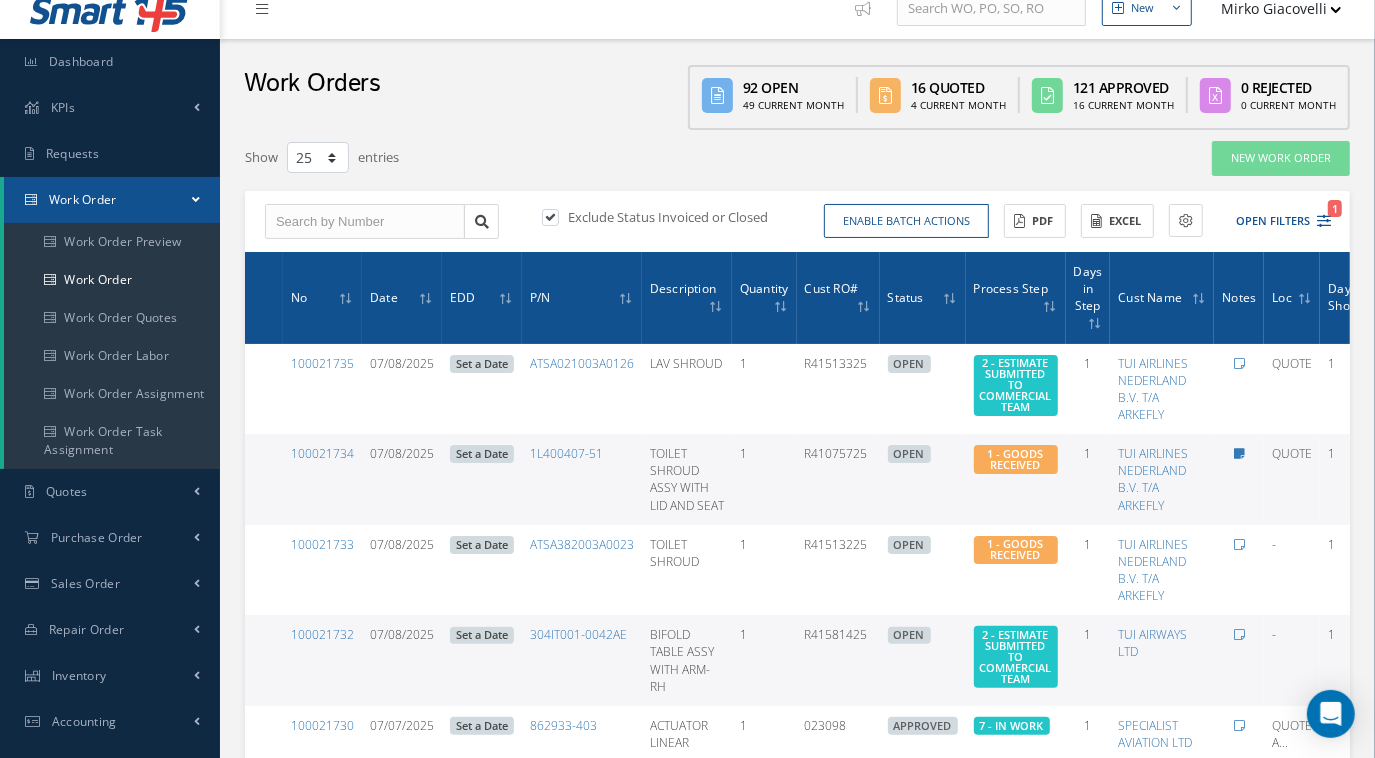 scroll, scrollTop: 0, scrollLeft: 0, axis: both 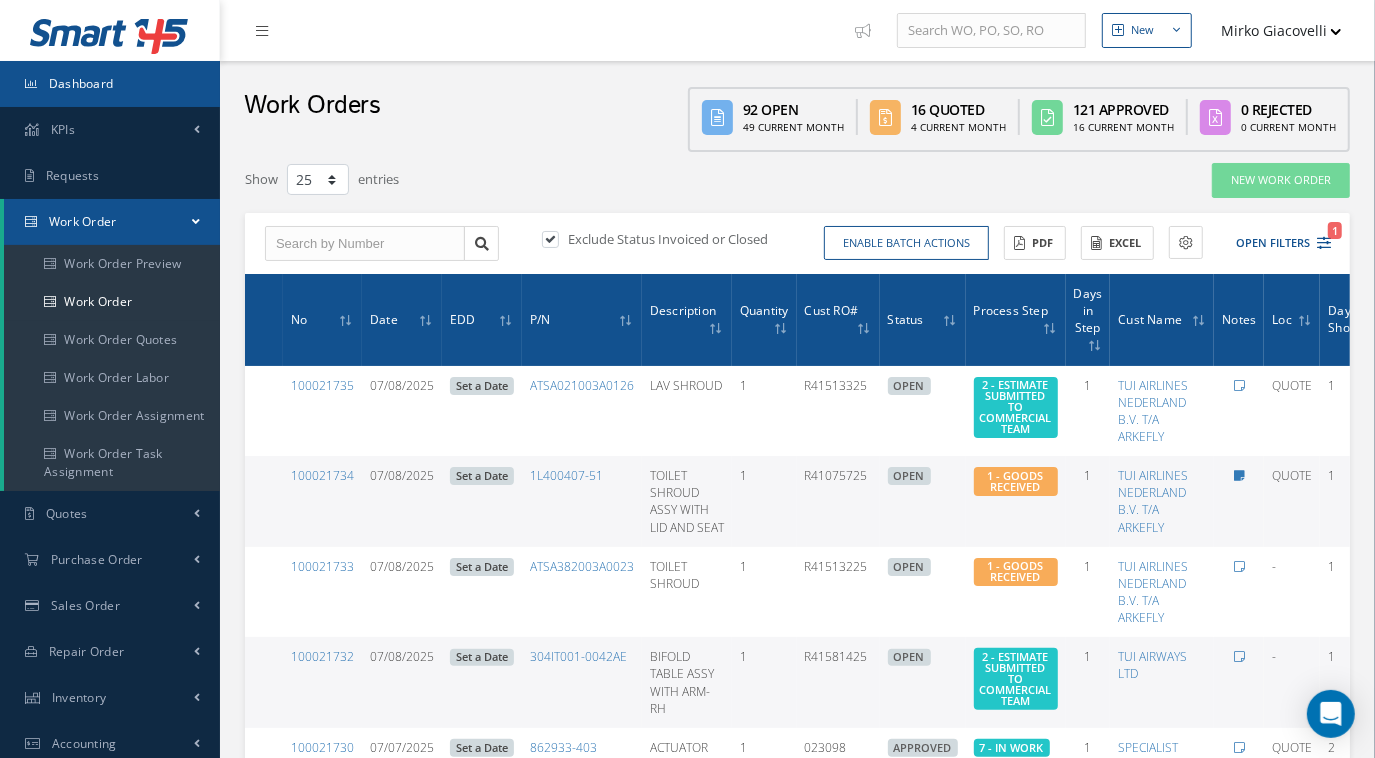 click on "Dashboard" at bounding box center [110, 84] 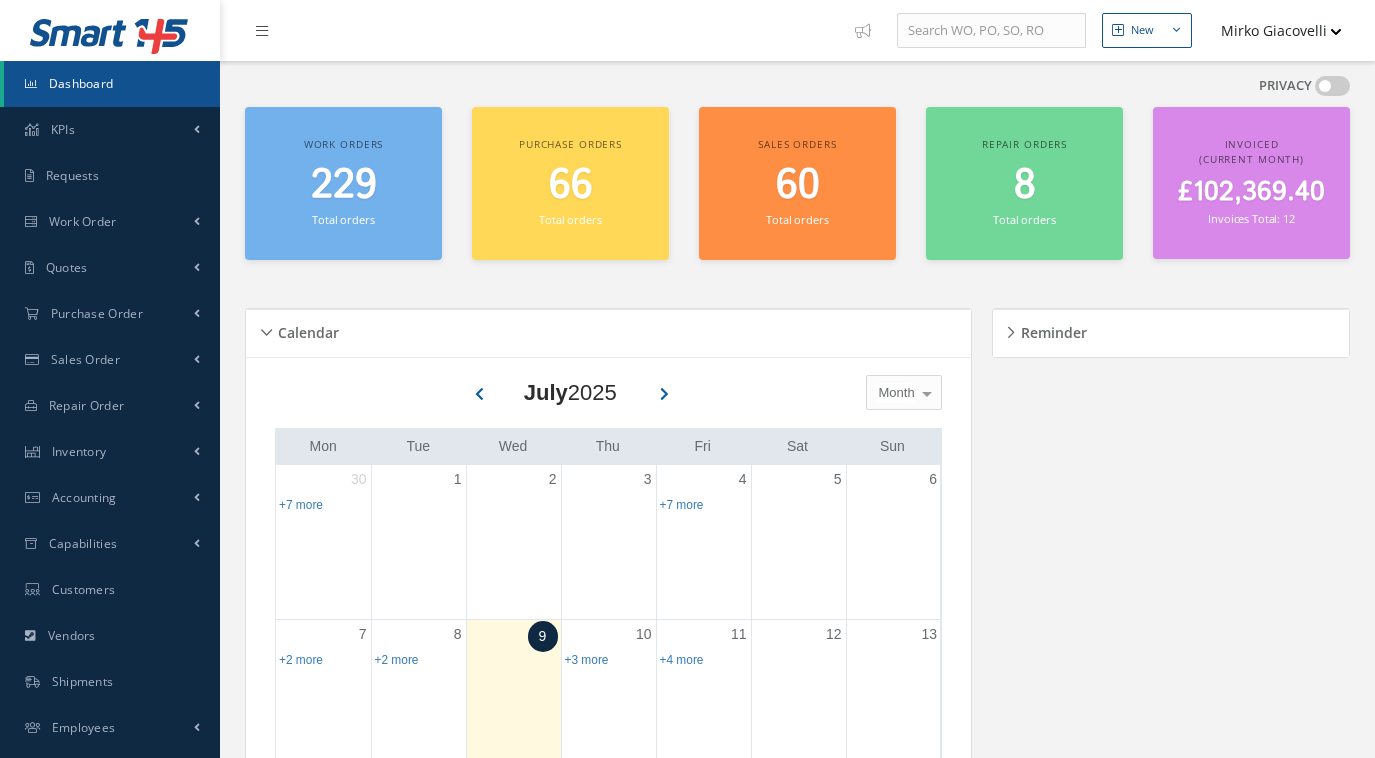 scroll, scrollTop: 0, scrollLeft: 0, axis: both 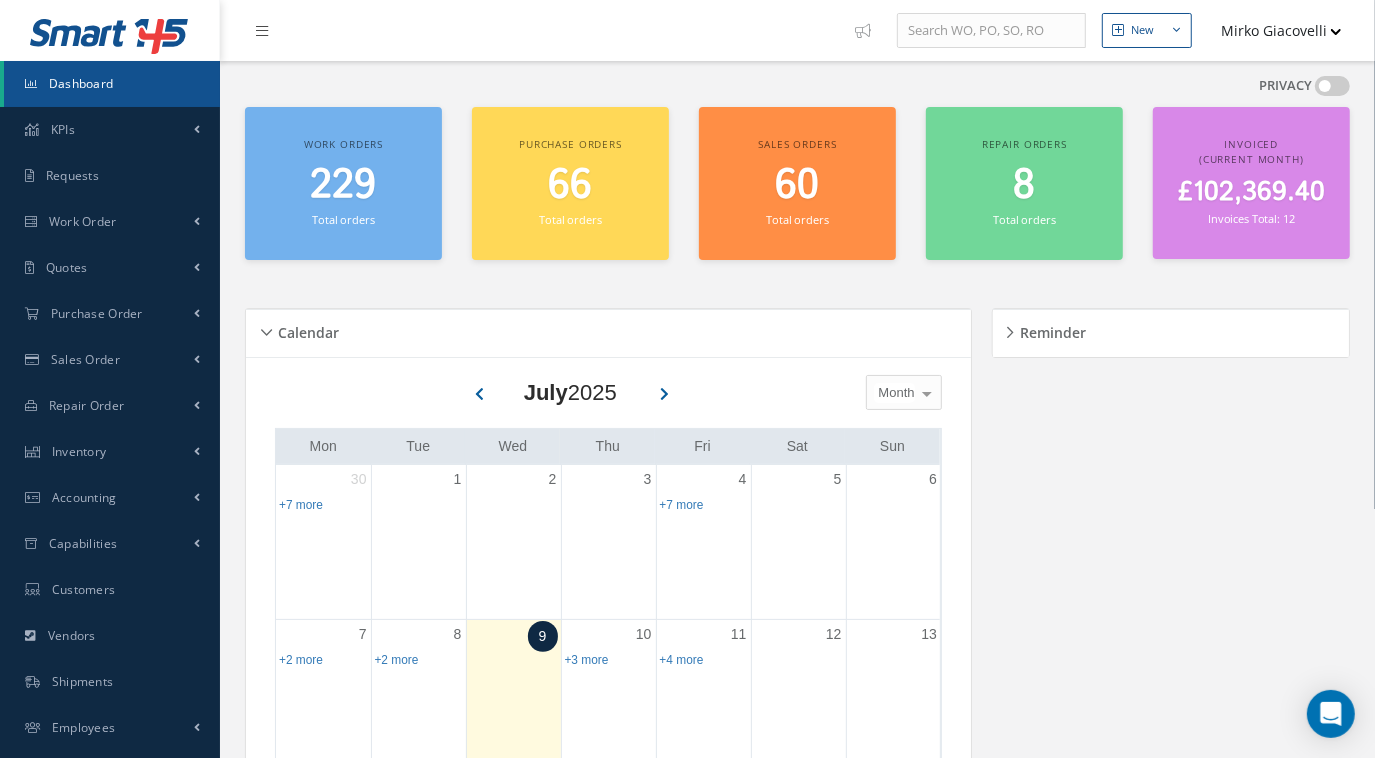 click on "66" at bounding box center [570, 186] 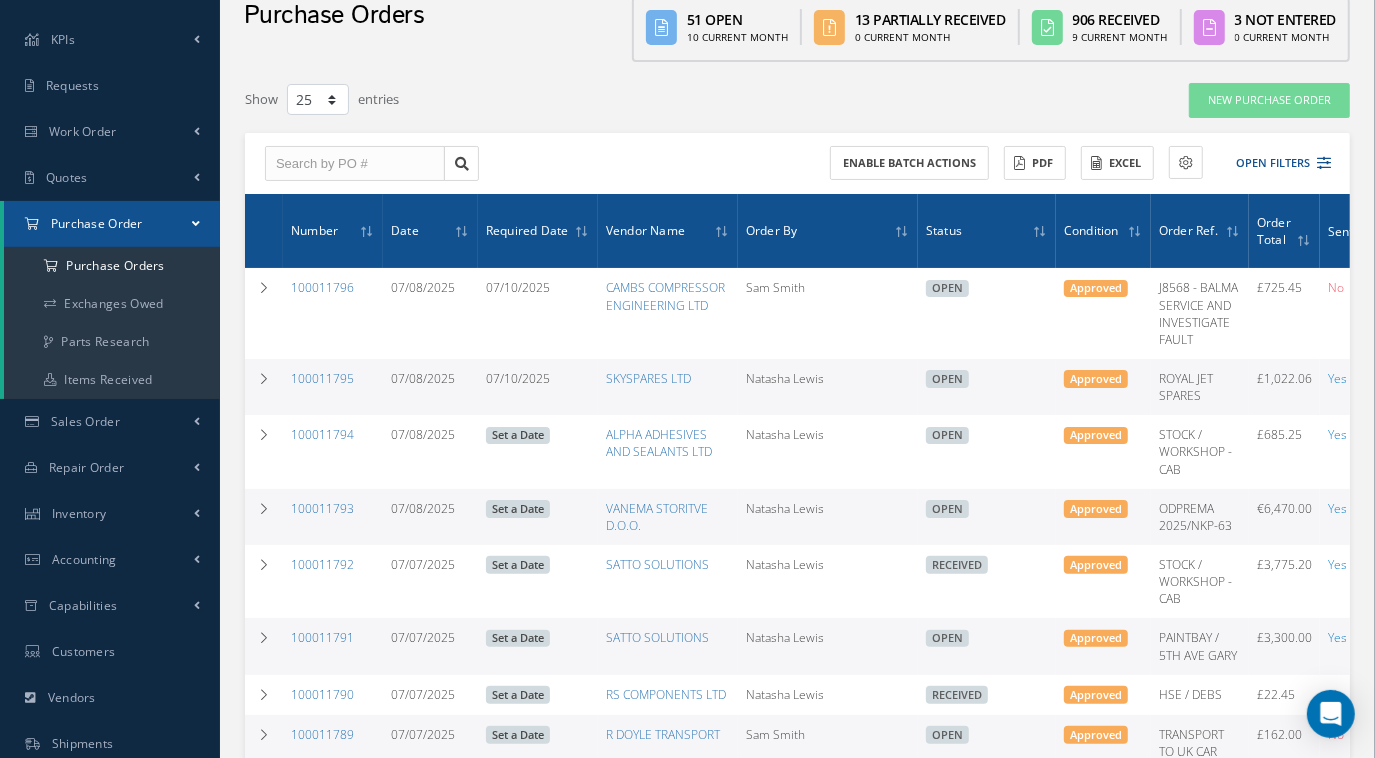 scroll, scrollTop: 0, scrollLeft: 0, axis: both 